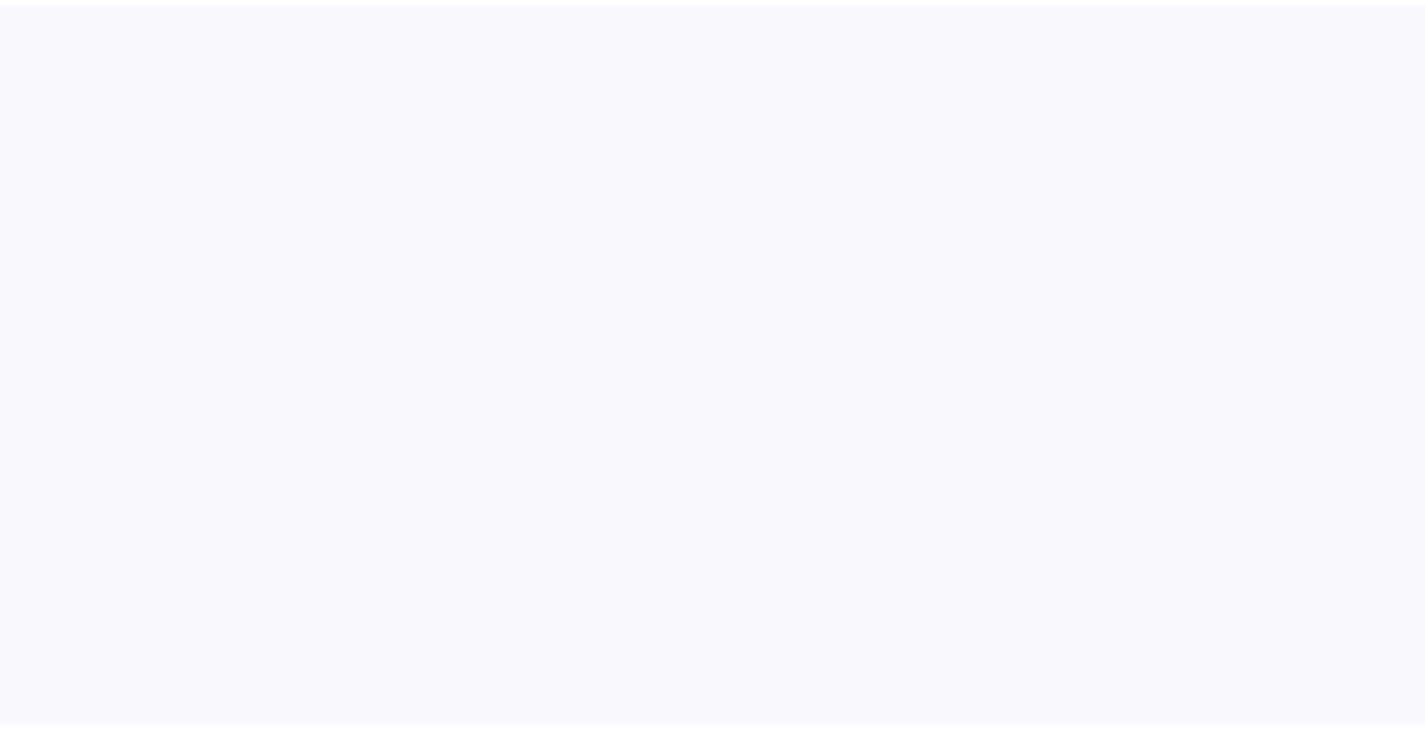 scroll, scrollTop: 0, scrollLeft: 0, axis: both 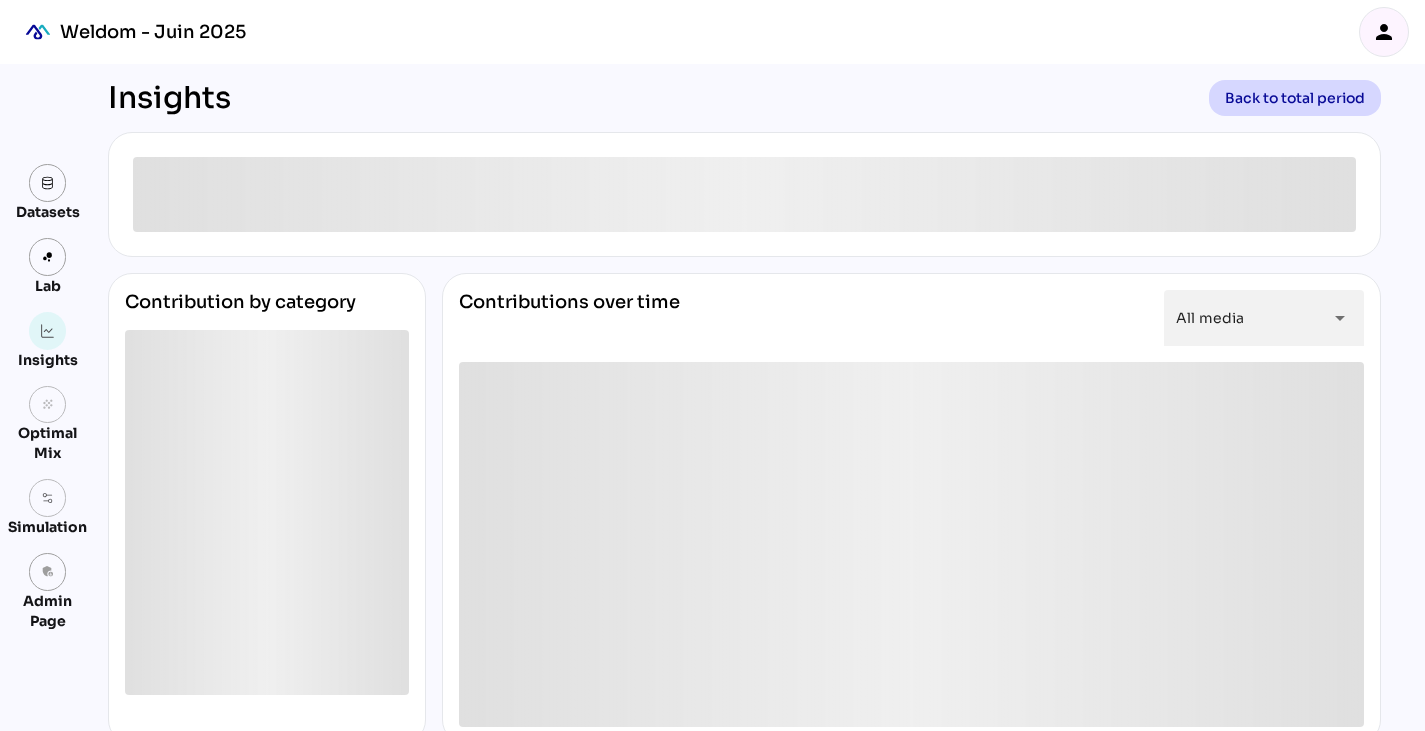 click on "person" at bounding box center [1384, 32] 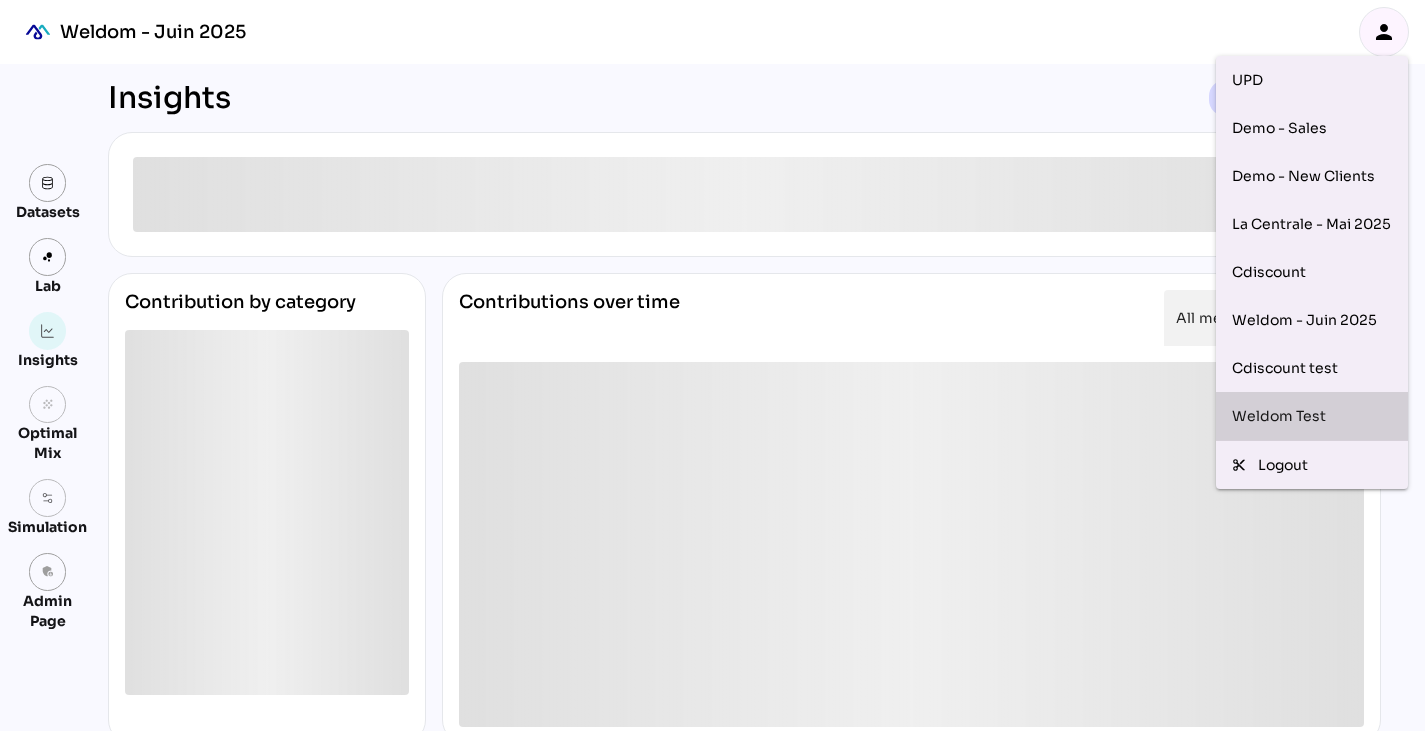 click on "Weldom Test" at bounding box center (1312, 416) 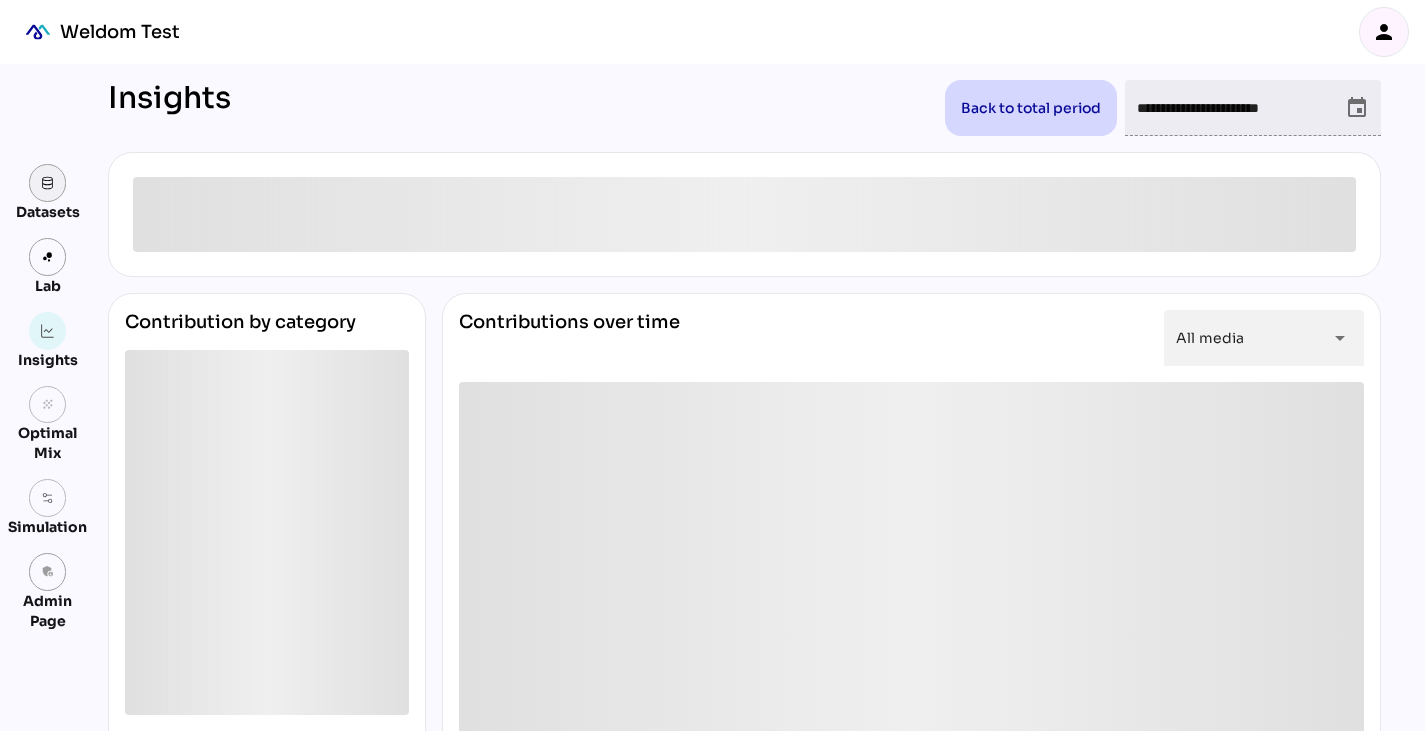 click at bounding box center [48, 183] 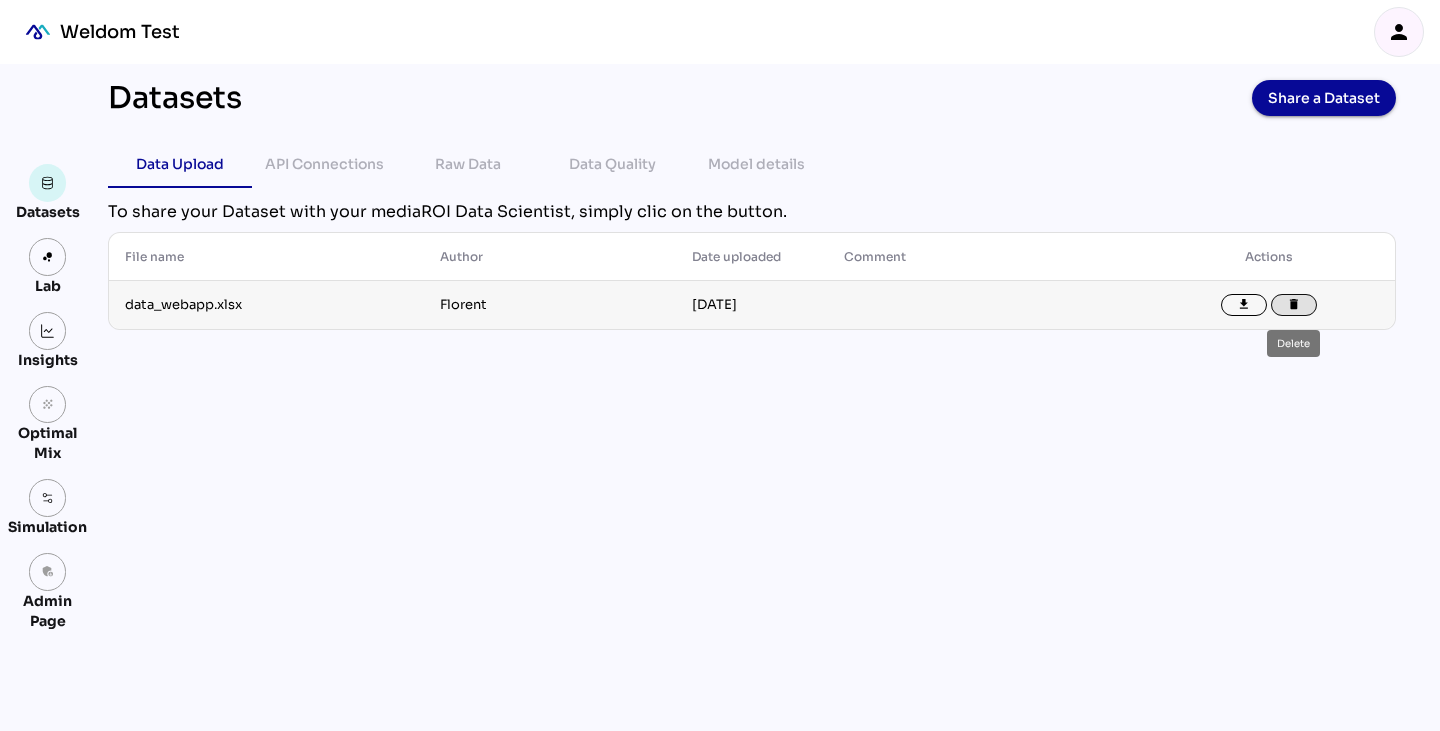 click on "delete" at bounding box center (1294, 305) 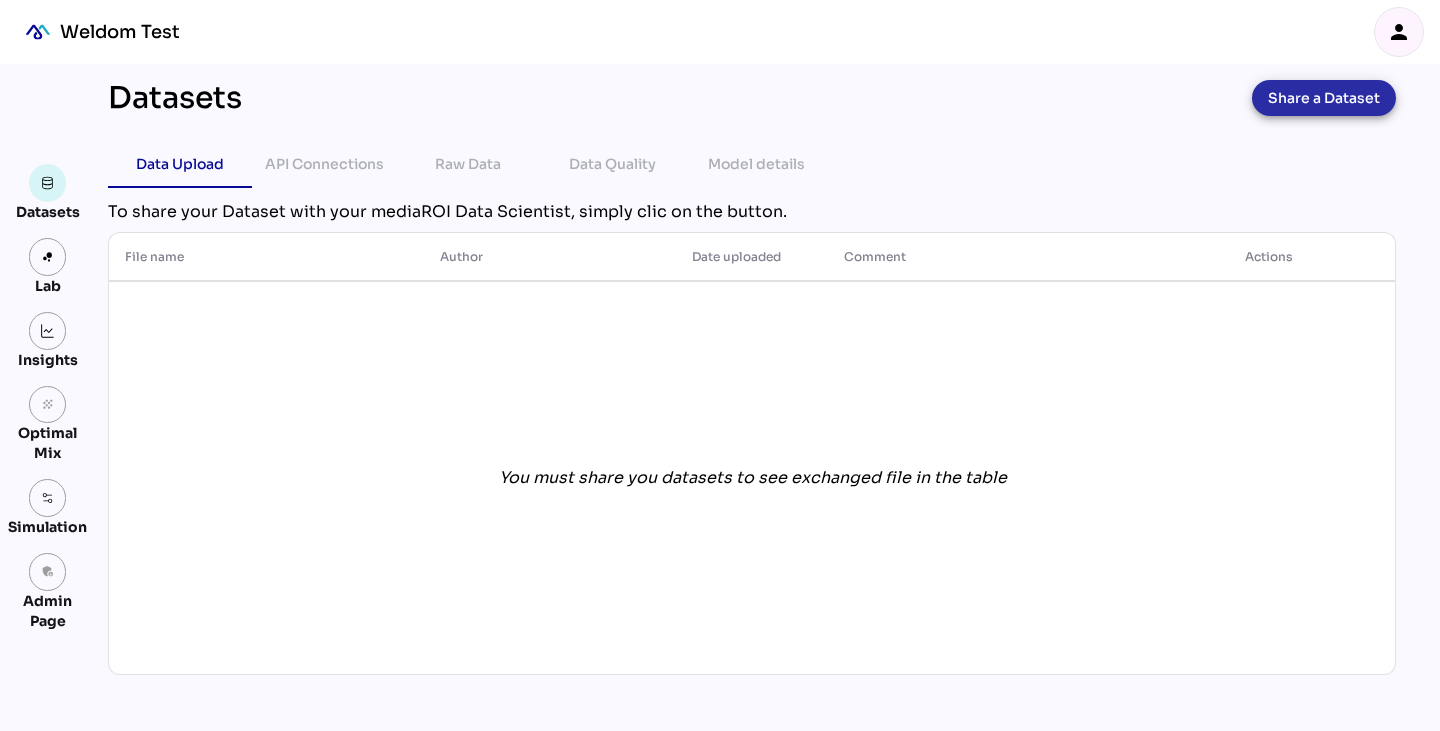 click on "Share a Dataset" at bounding box center (1324, 98) 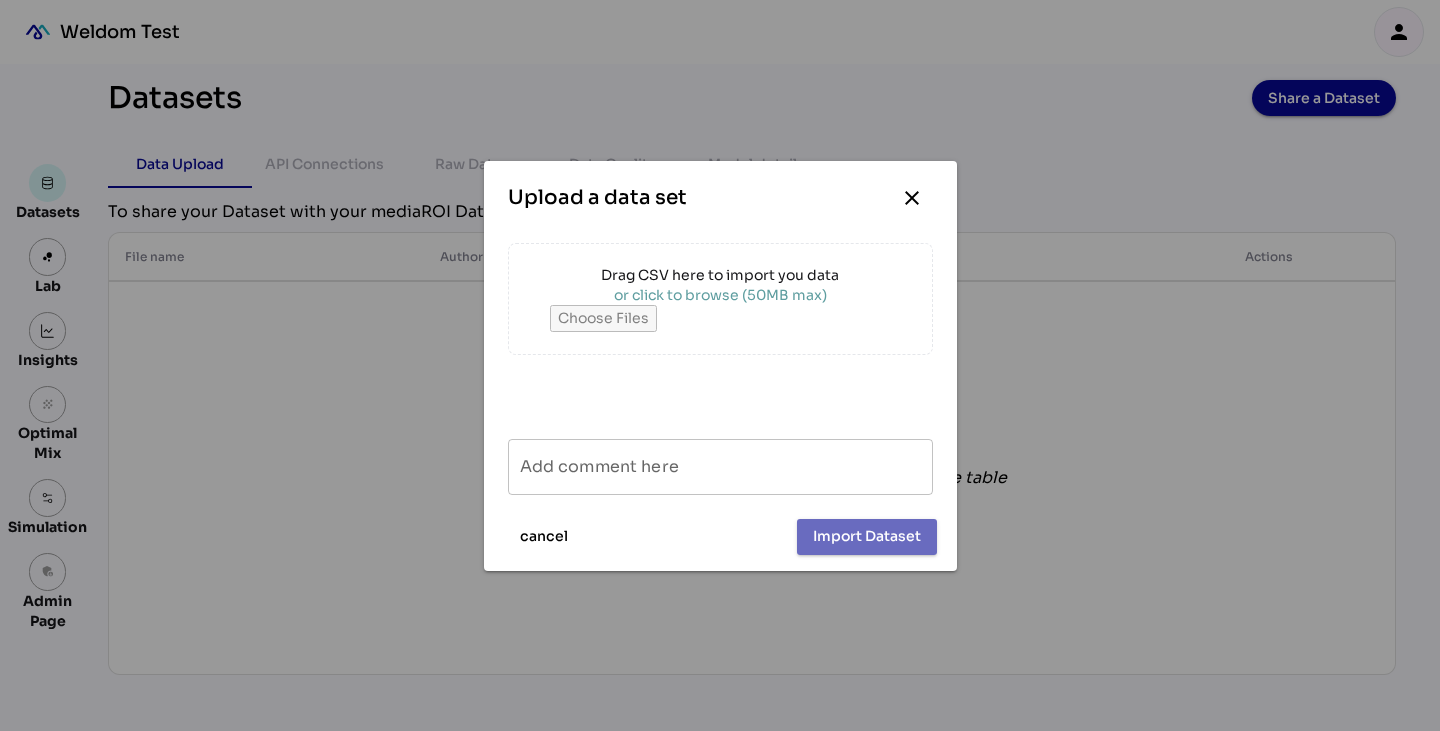click on "or click to browse (50MB max)" at bounding box center (720, 295) 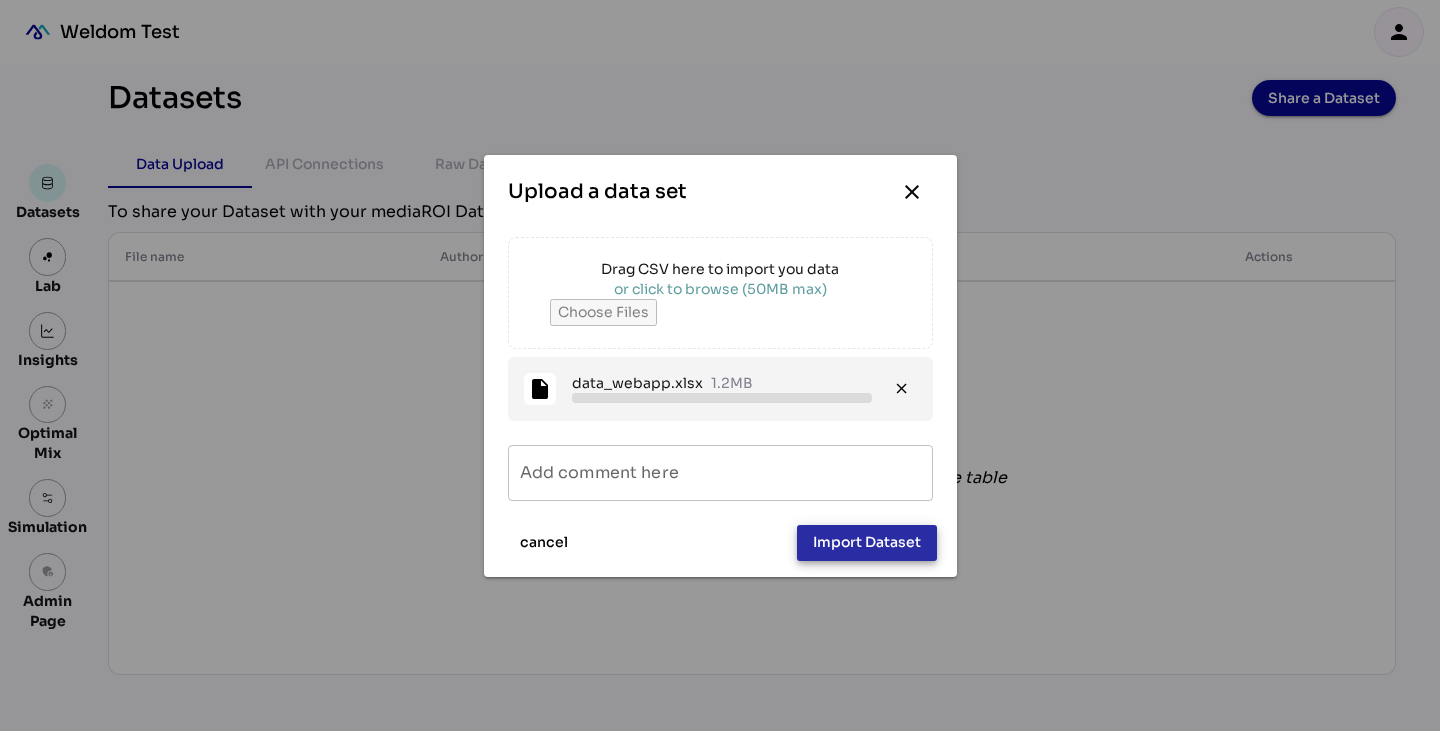 click on "Import Dataset" at bounding box center [867, 542] 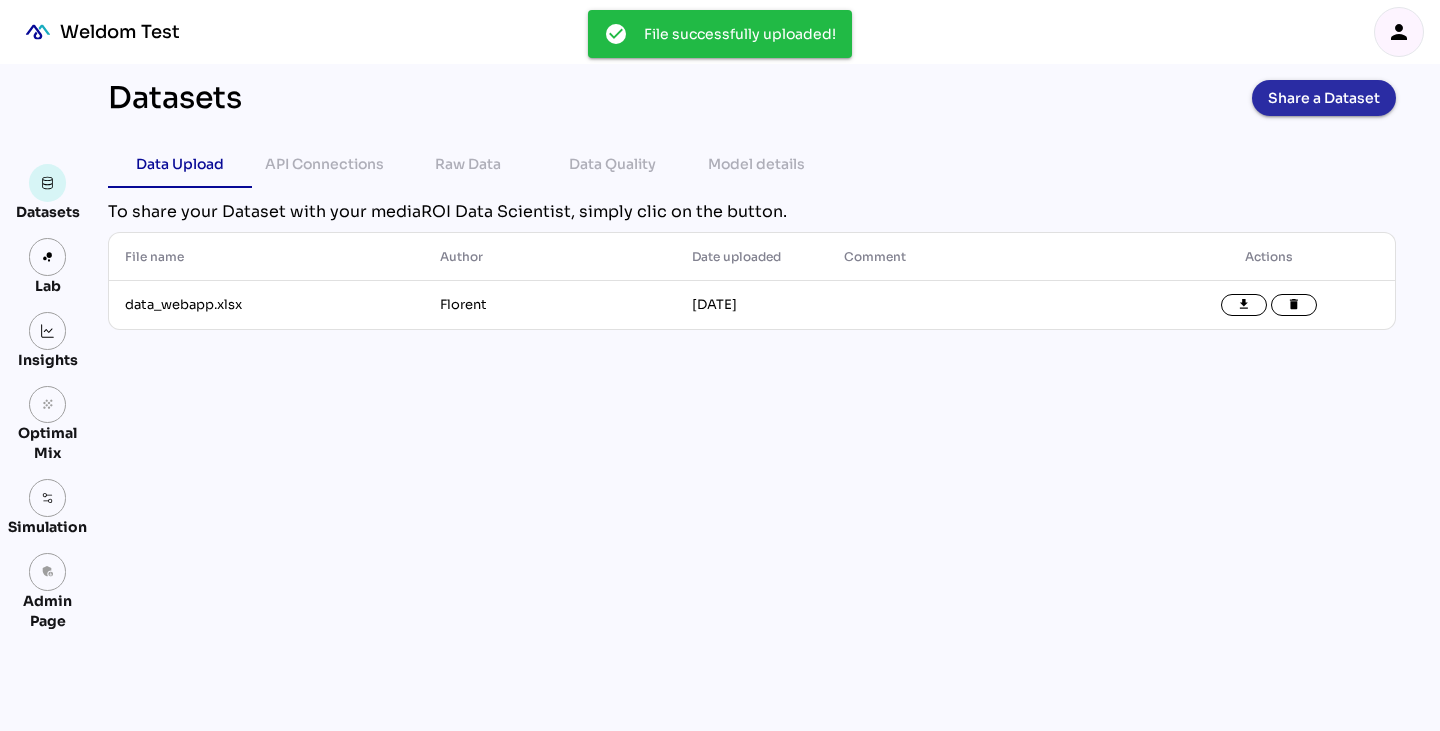 click on "Share a Dataset" at bounding box center (1324, 98) 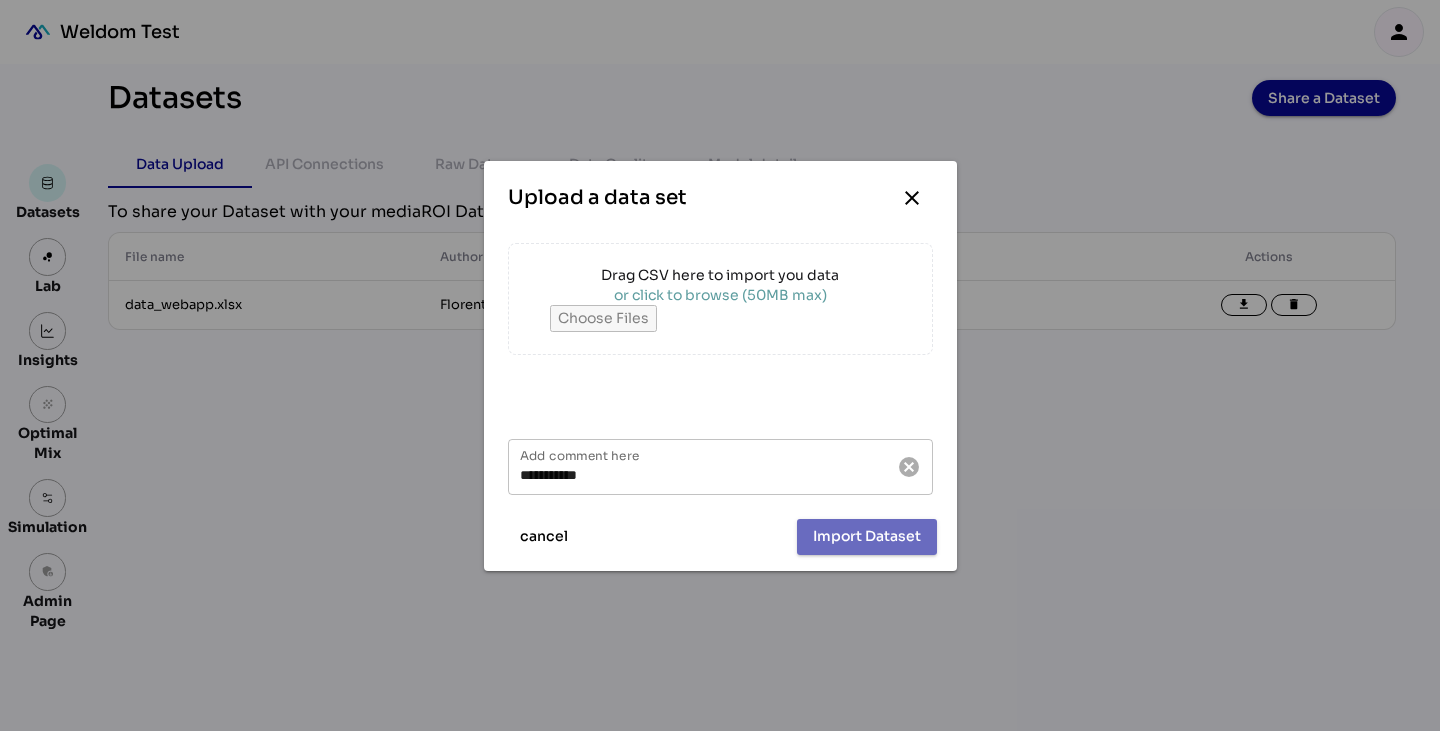 click on "or click to browse (50MB max)" at bounding box center [720, 295] 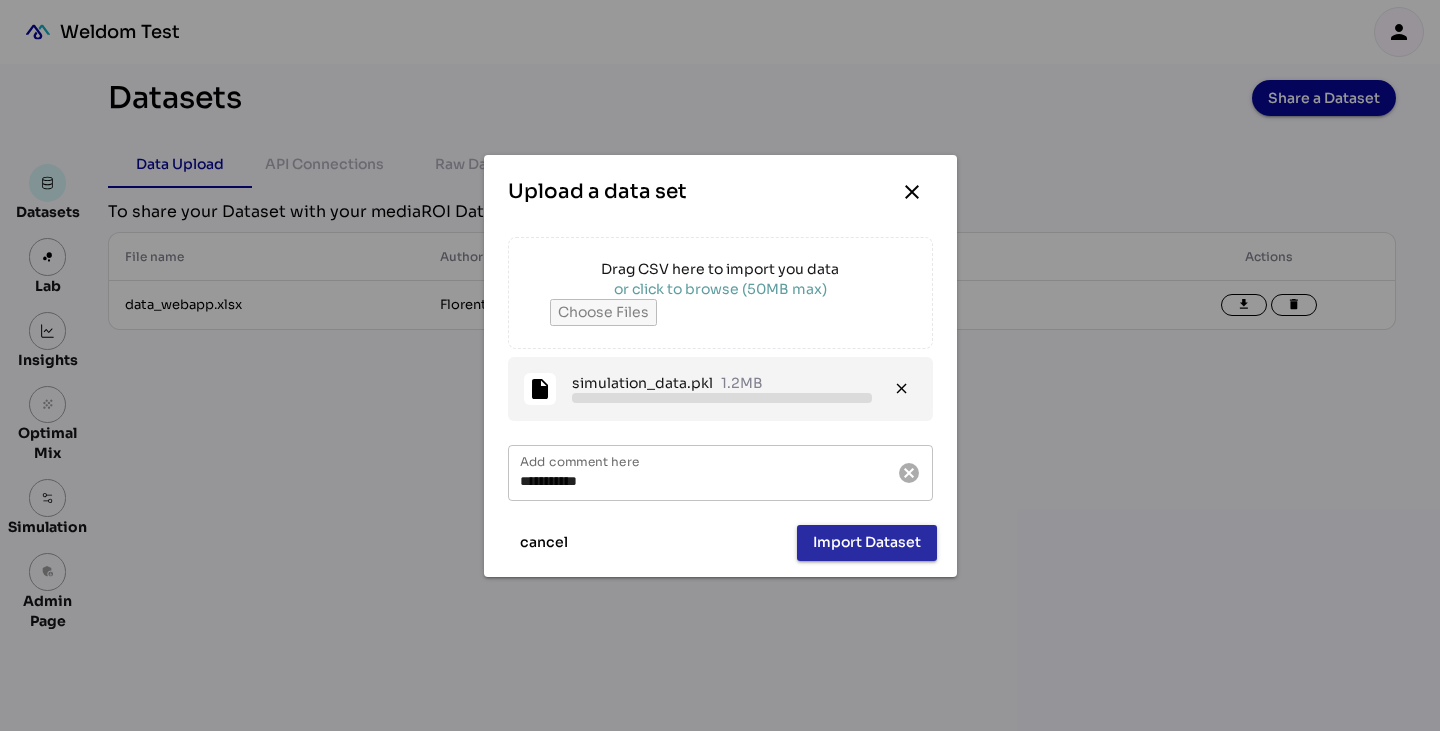 click on "Import Dataset" at bounding box center [867, 542] 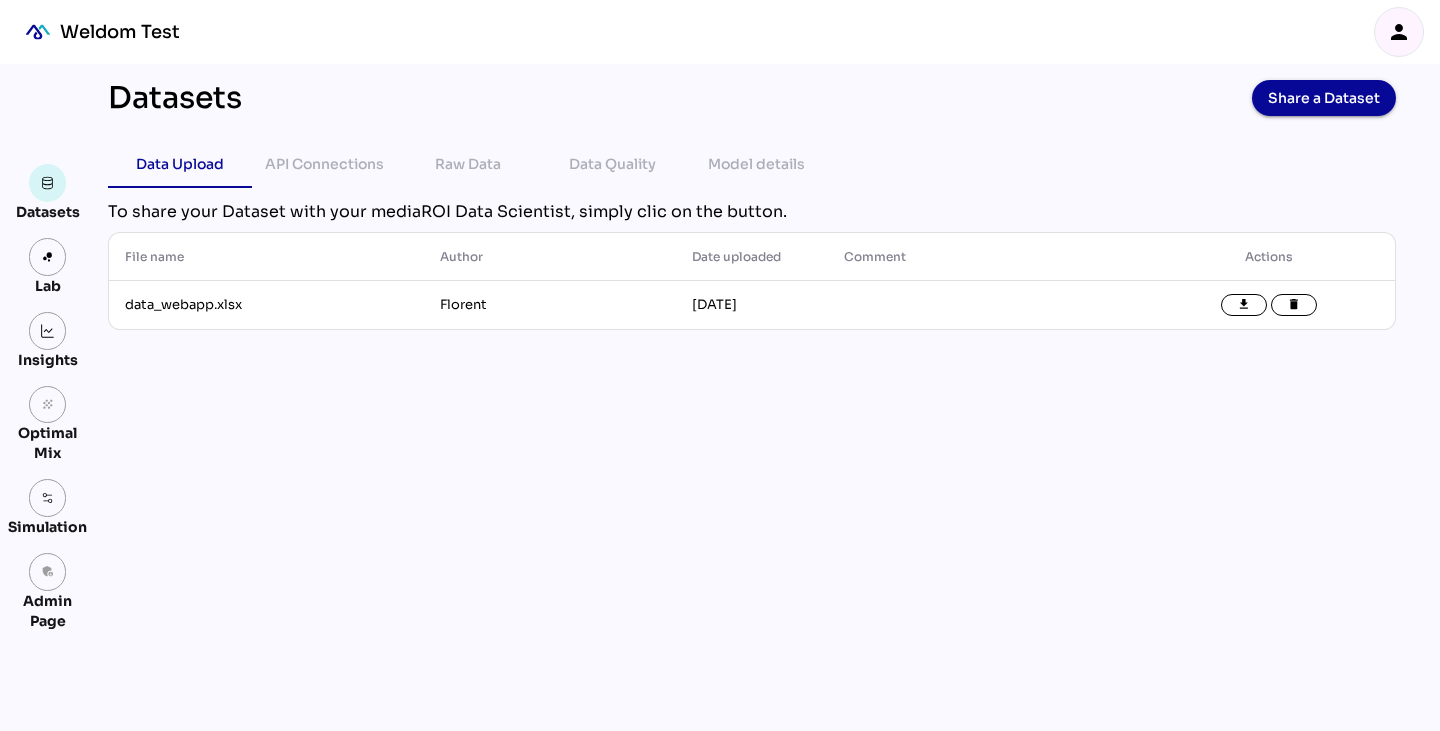 click on "person" at bounding box center (1399, 32) 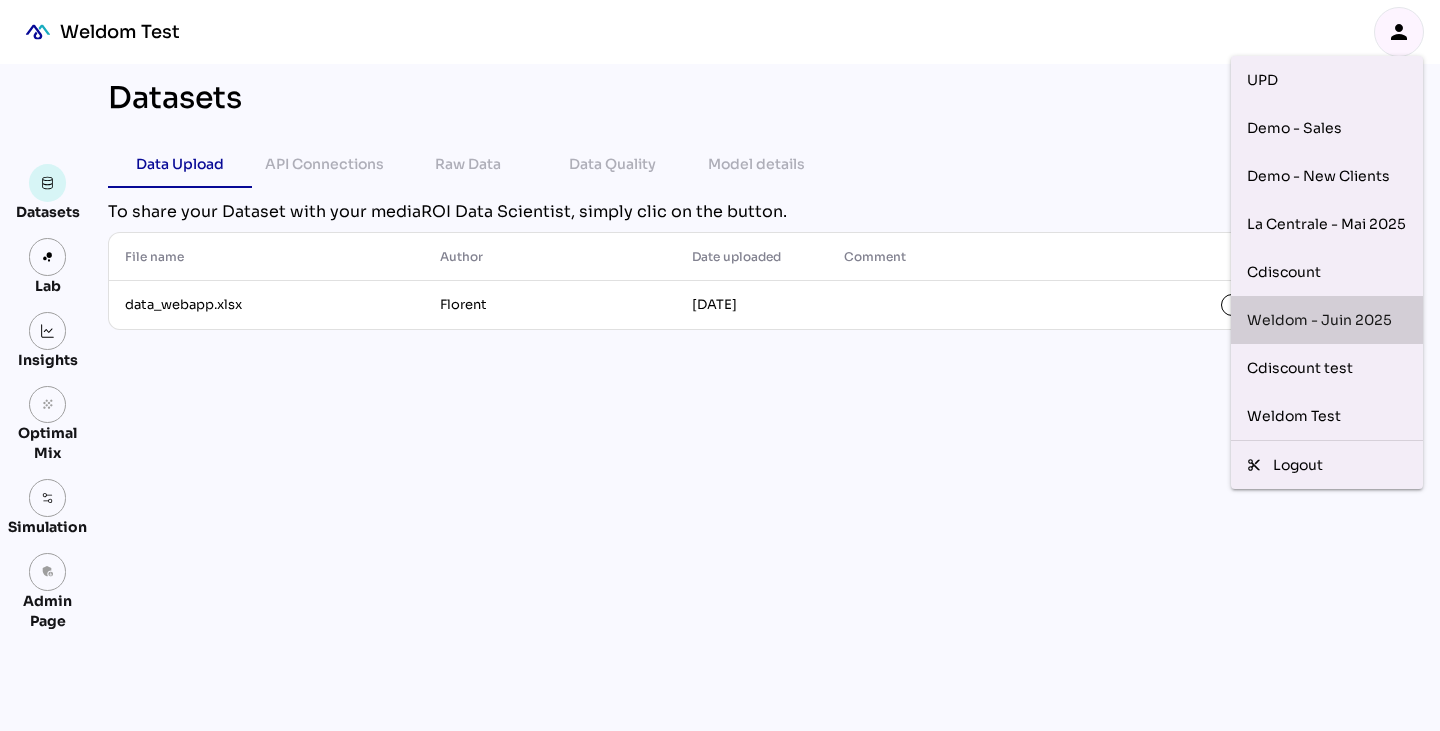 click on "Weldom - Juin 2025" at bounding box center (1327, 320) 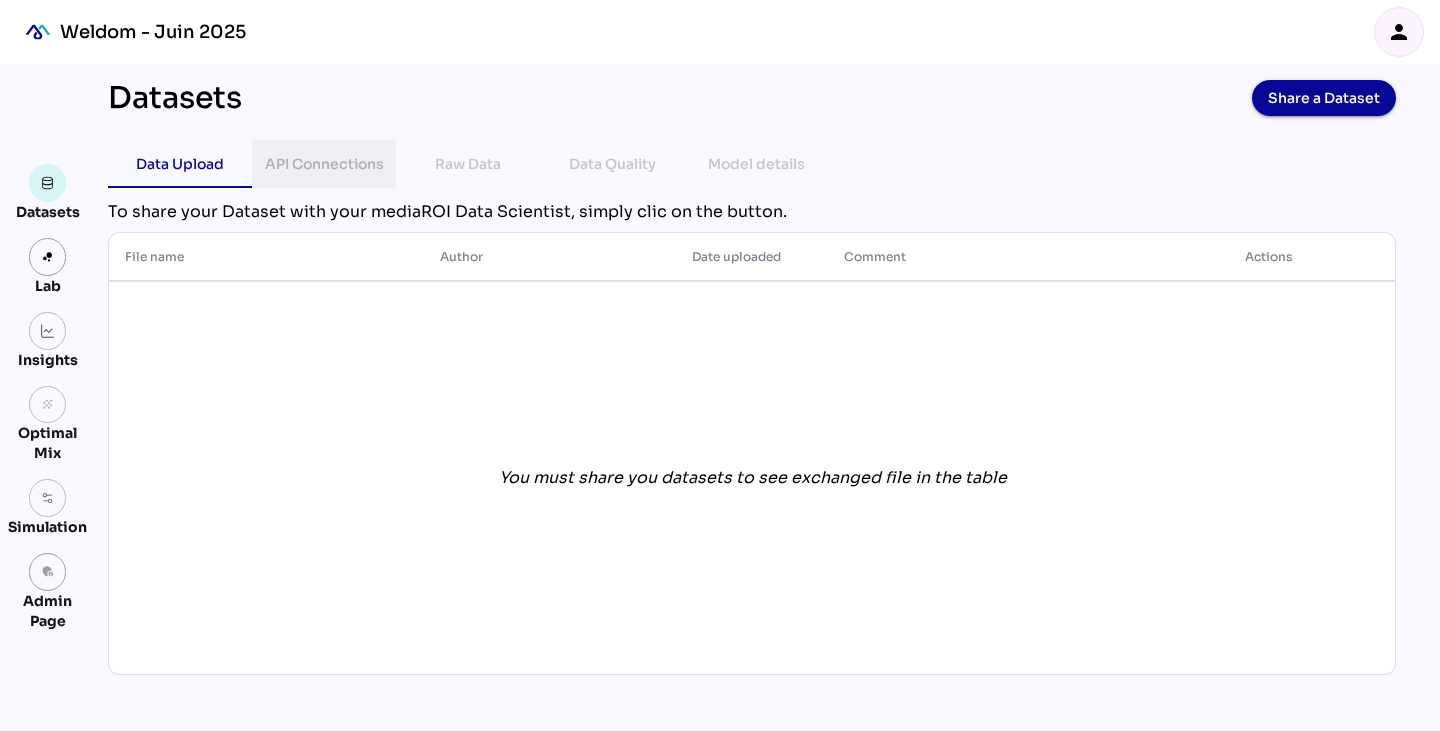 click on "API Connections" at bounding box center (324, 164) 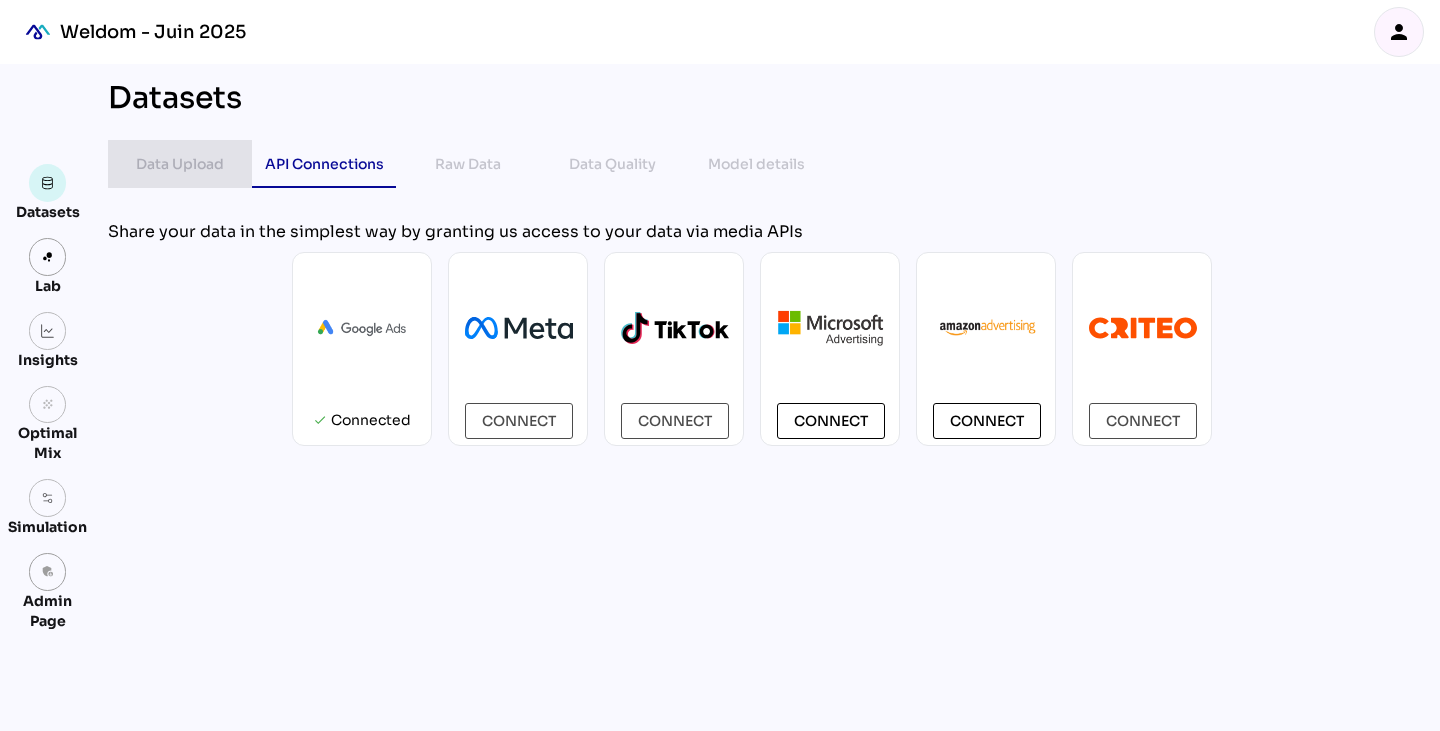 click on "Data Upload" at bounding box center [180, 164] 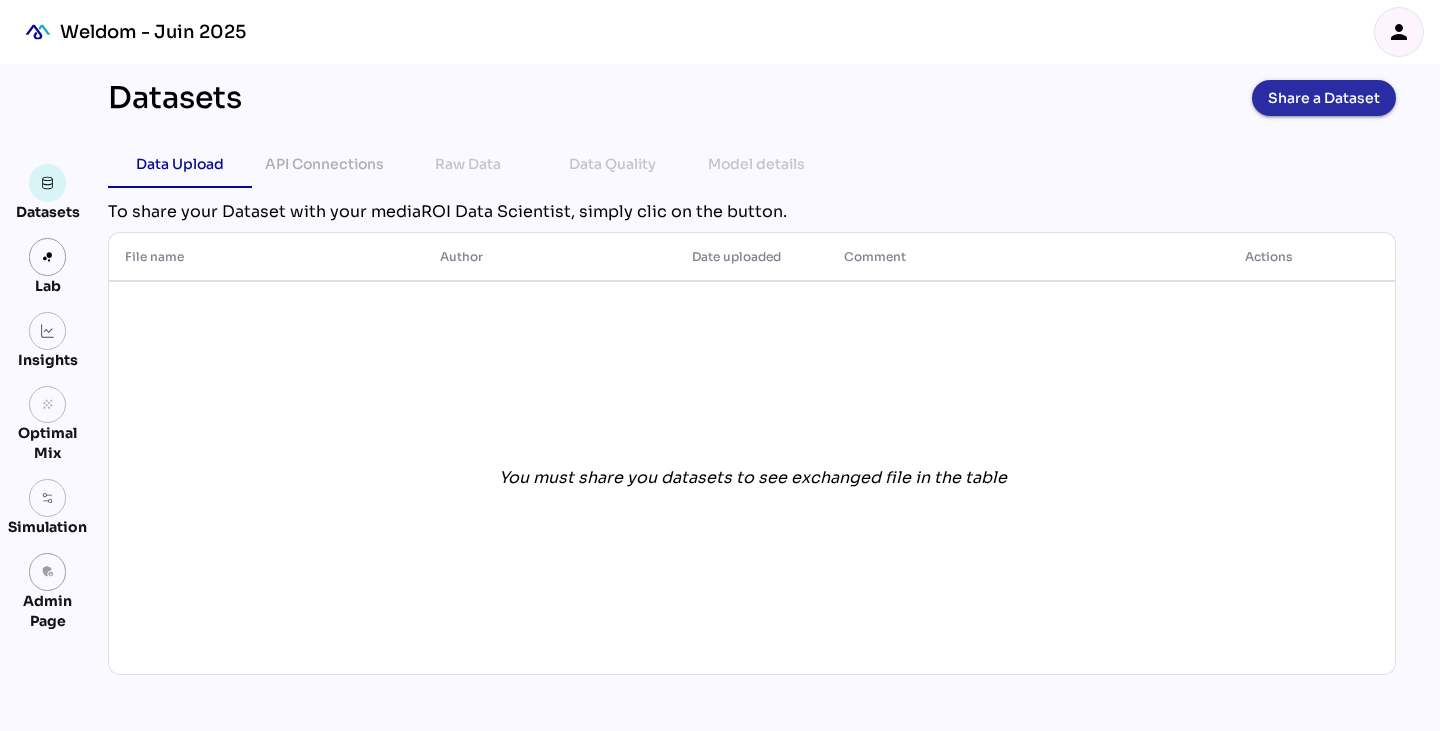 click on "Share a Dataset" at bounding box center (1324, 98) 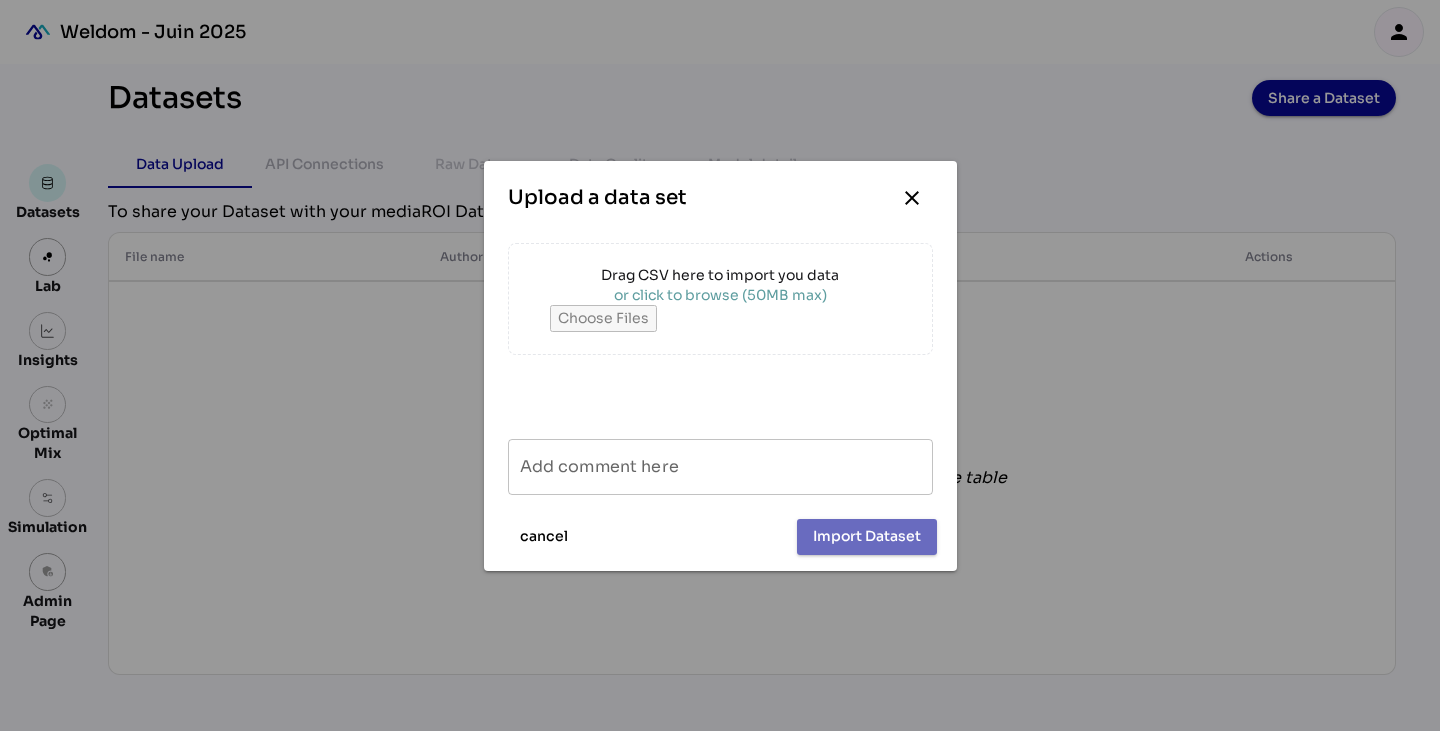 click on "or click to browse (50MB max)" at bounding box center (720, 295) 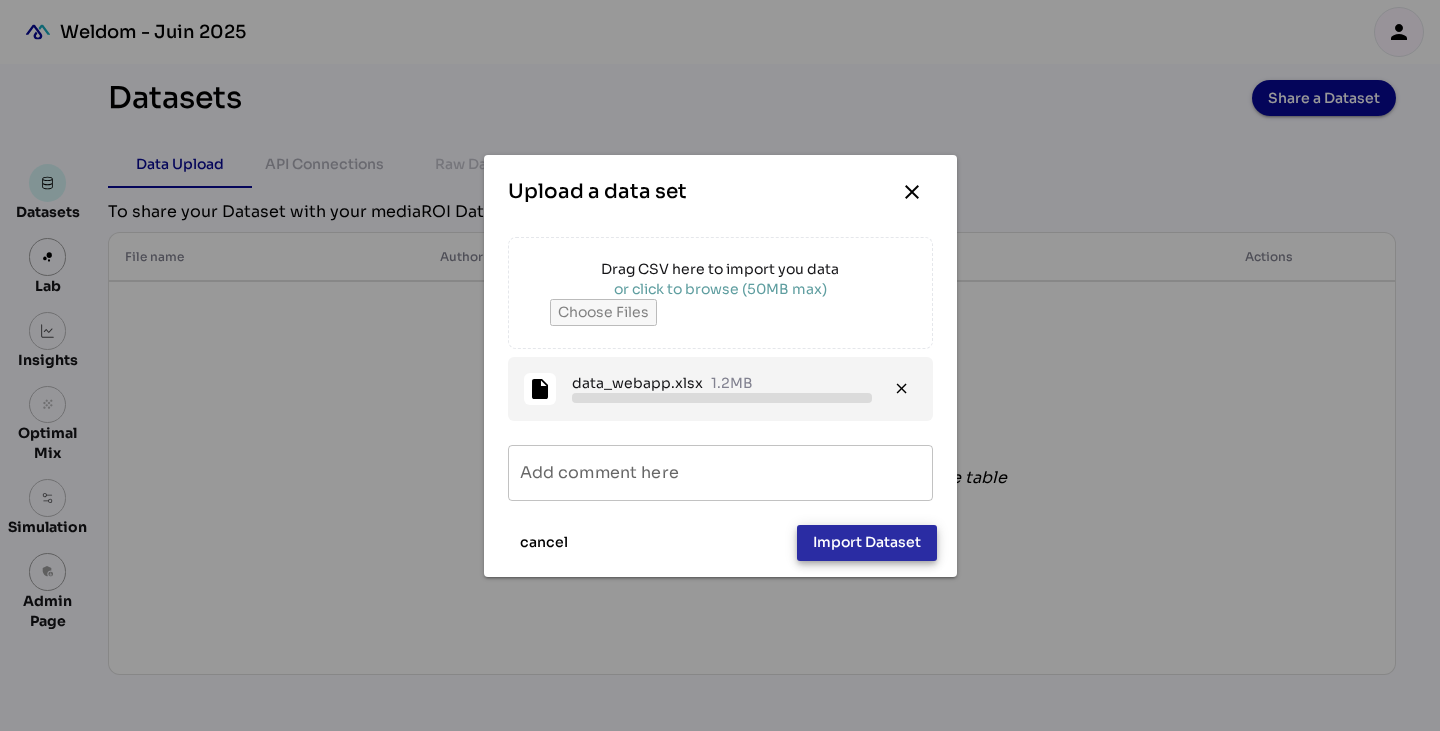 click on "Import Dataset" at bounding box center [867, 542] 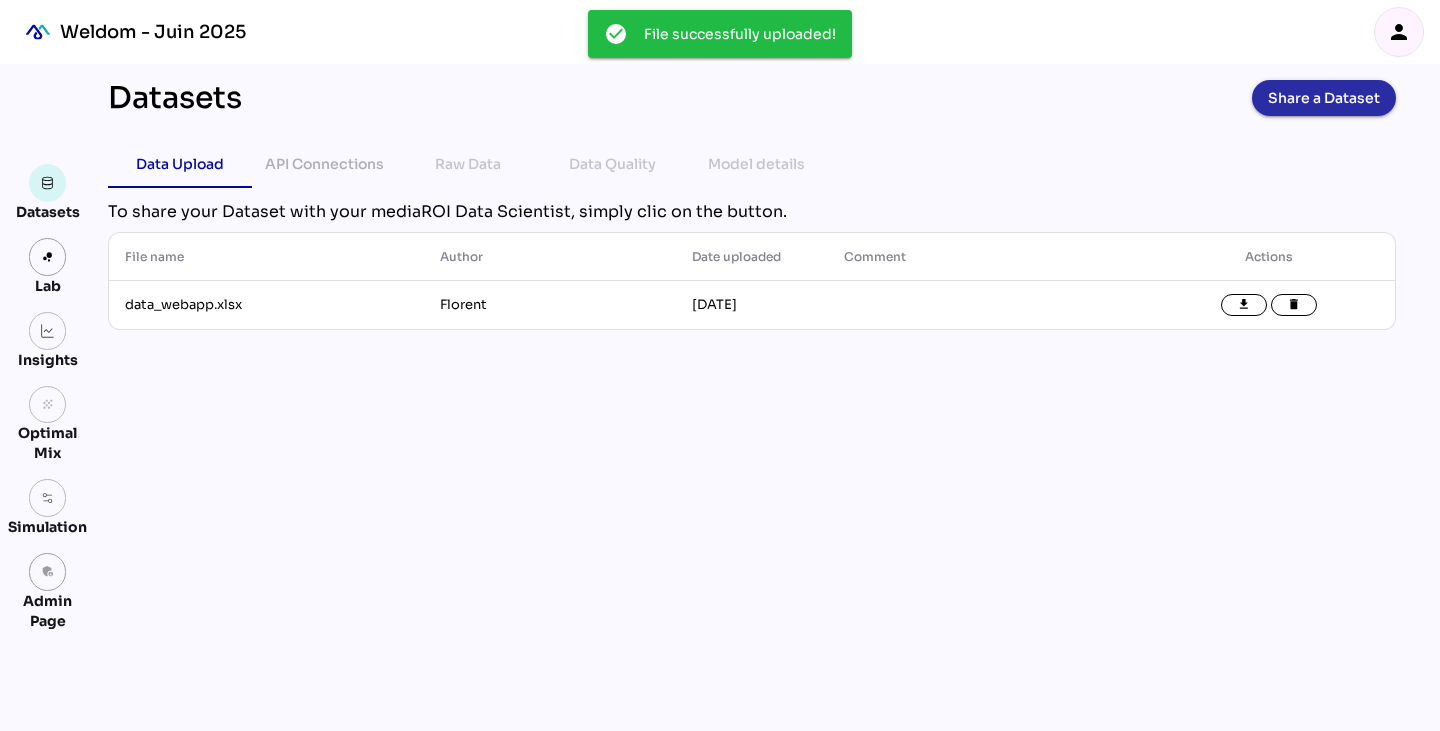 click on "Share a Dataset" at bounding box center (1324, 98) 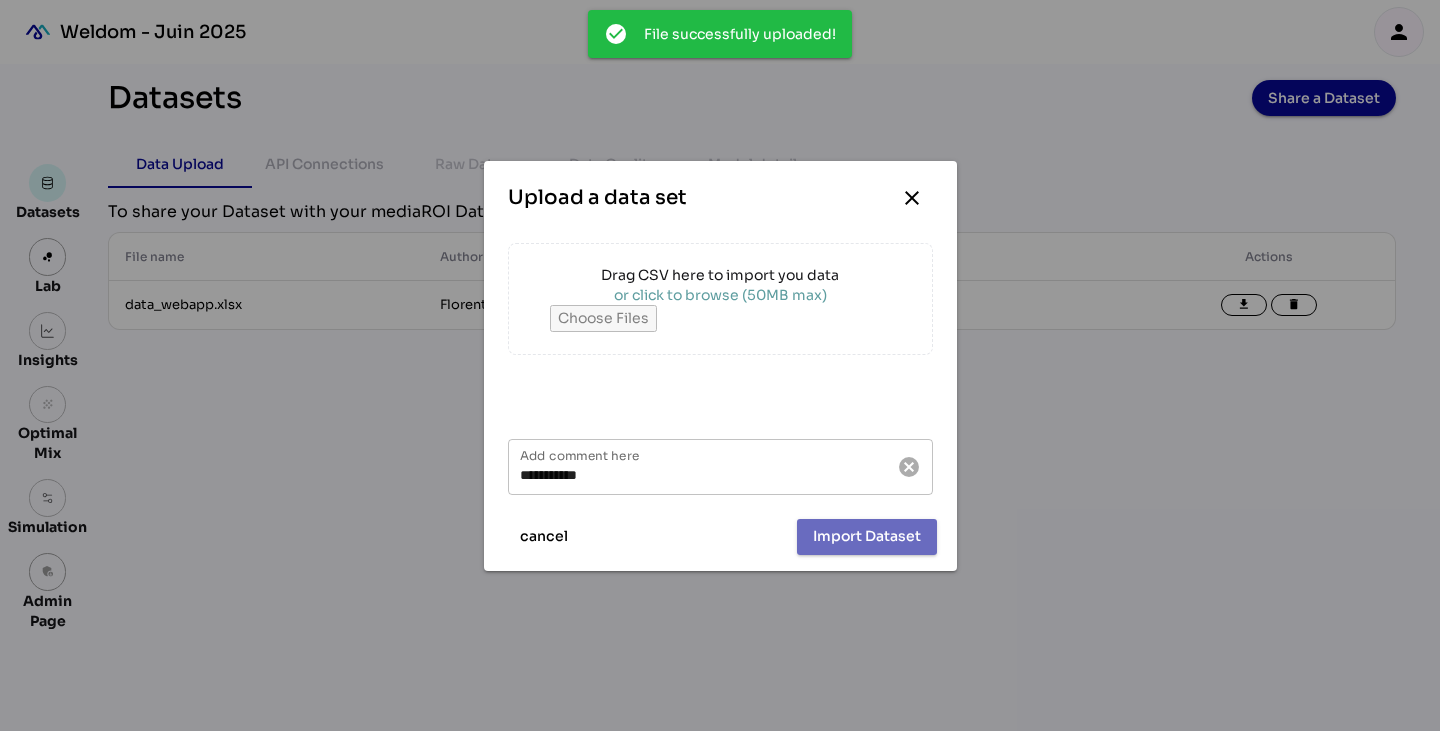 click on "Drag CSV here to import you data" at bounding box center (720, 275) 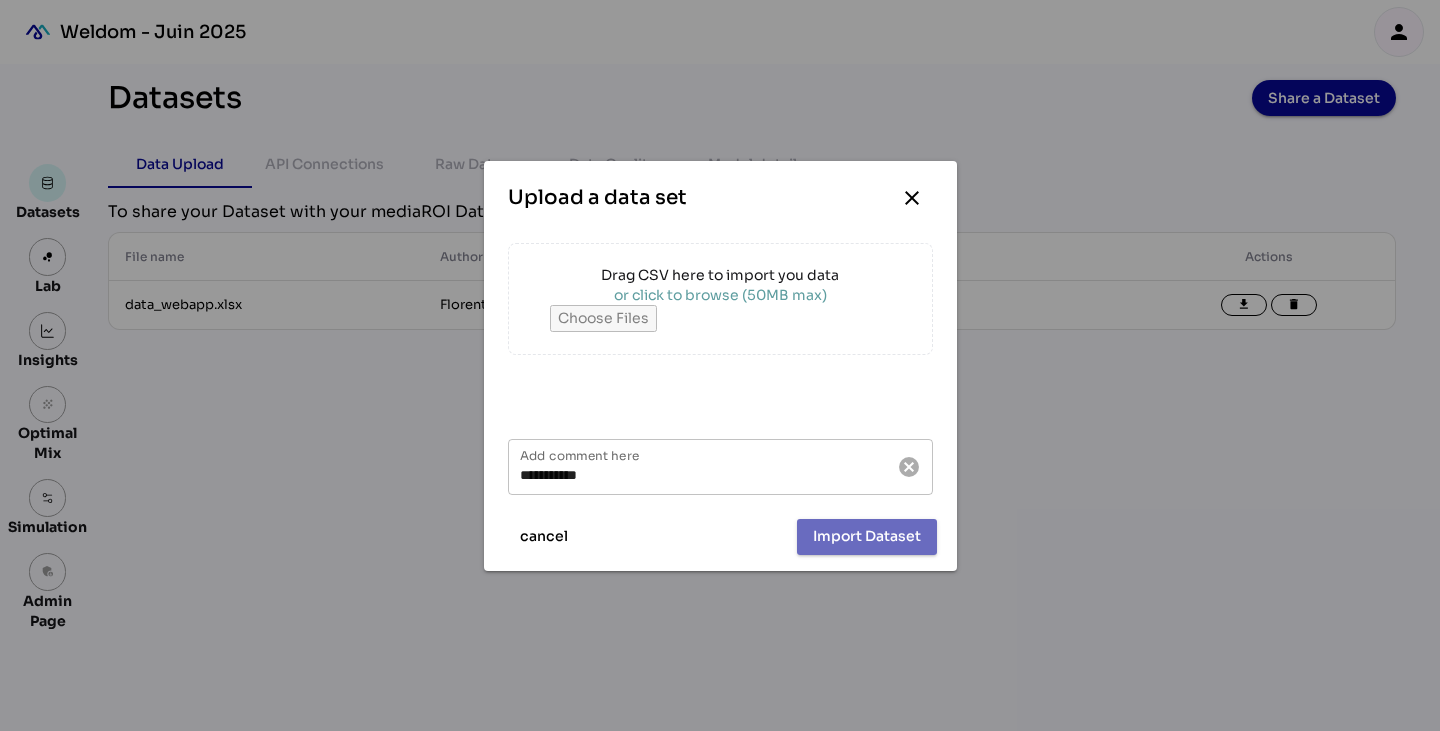 type on "**********" 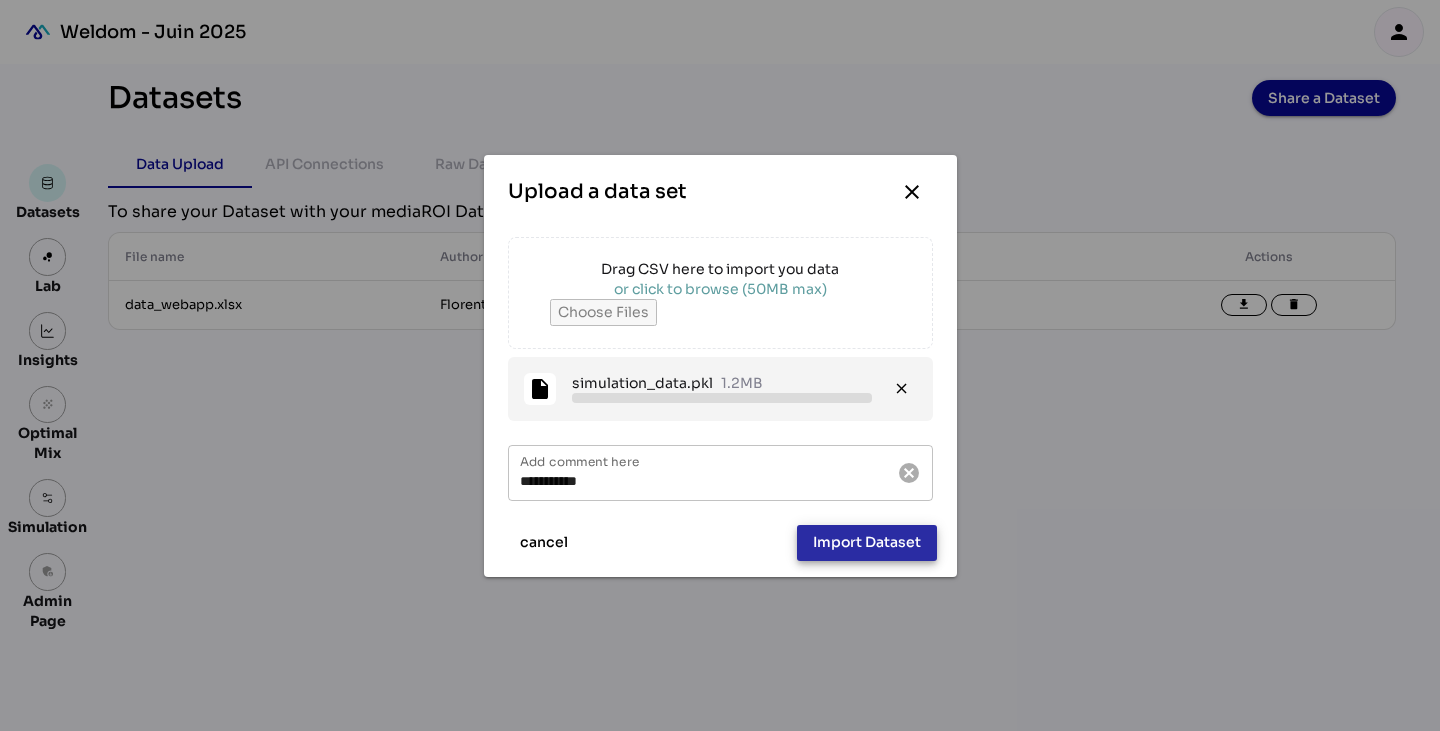 click on "Import Dataset" at bounding box center (867, 542) 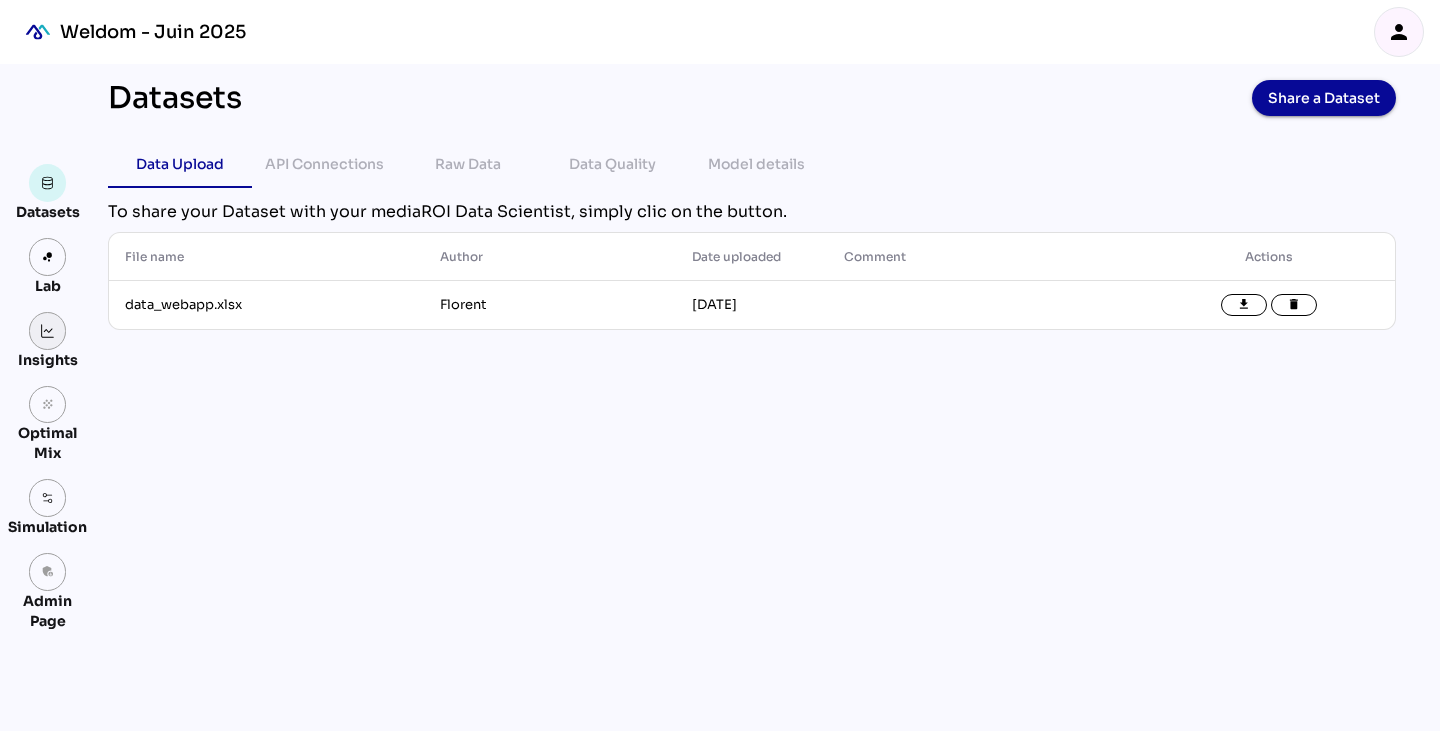 click at bounding box center [48, 331] 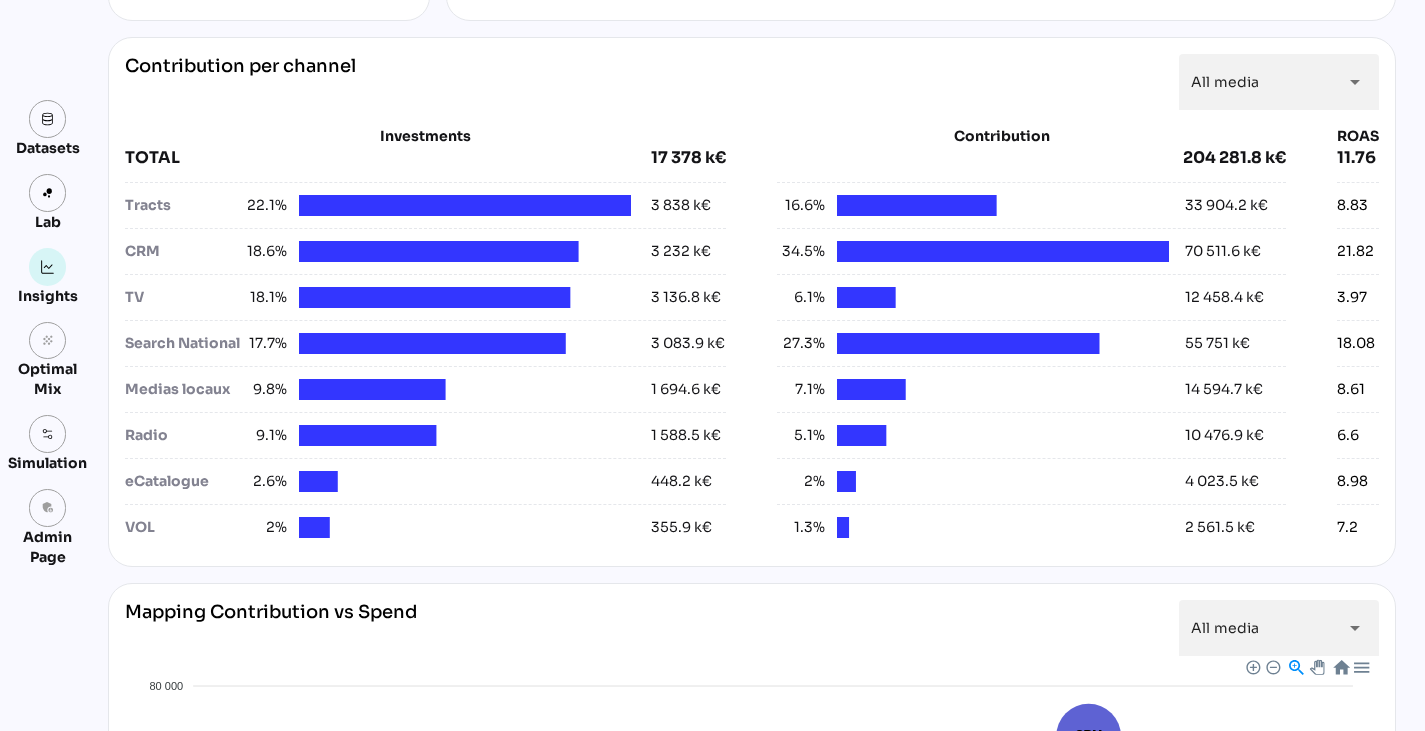 scroll, scrollTop: 737, scrollLeft: 0, axis: vertical 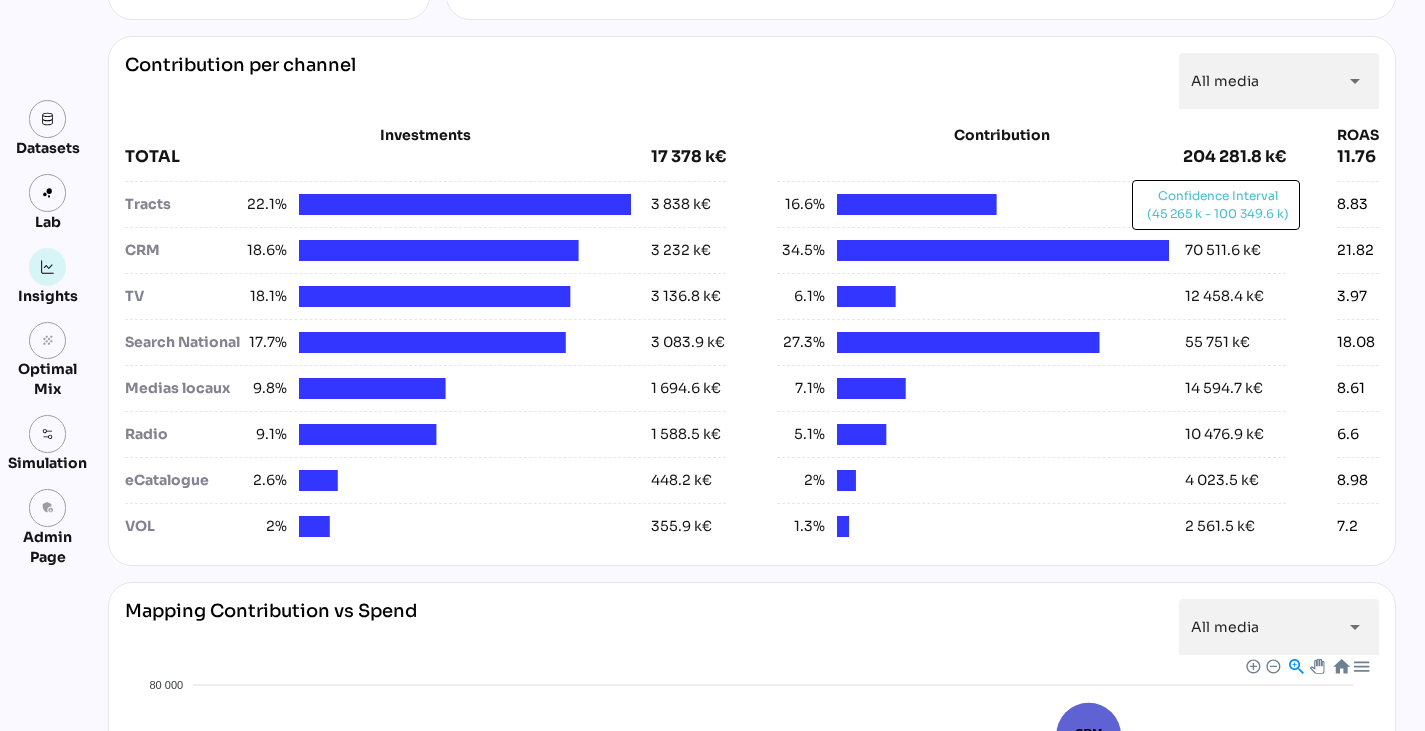 click on "70 511.6 k€" at bounding box center [1223, 250] 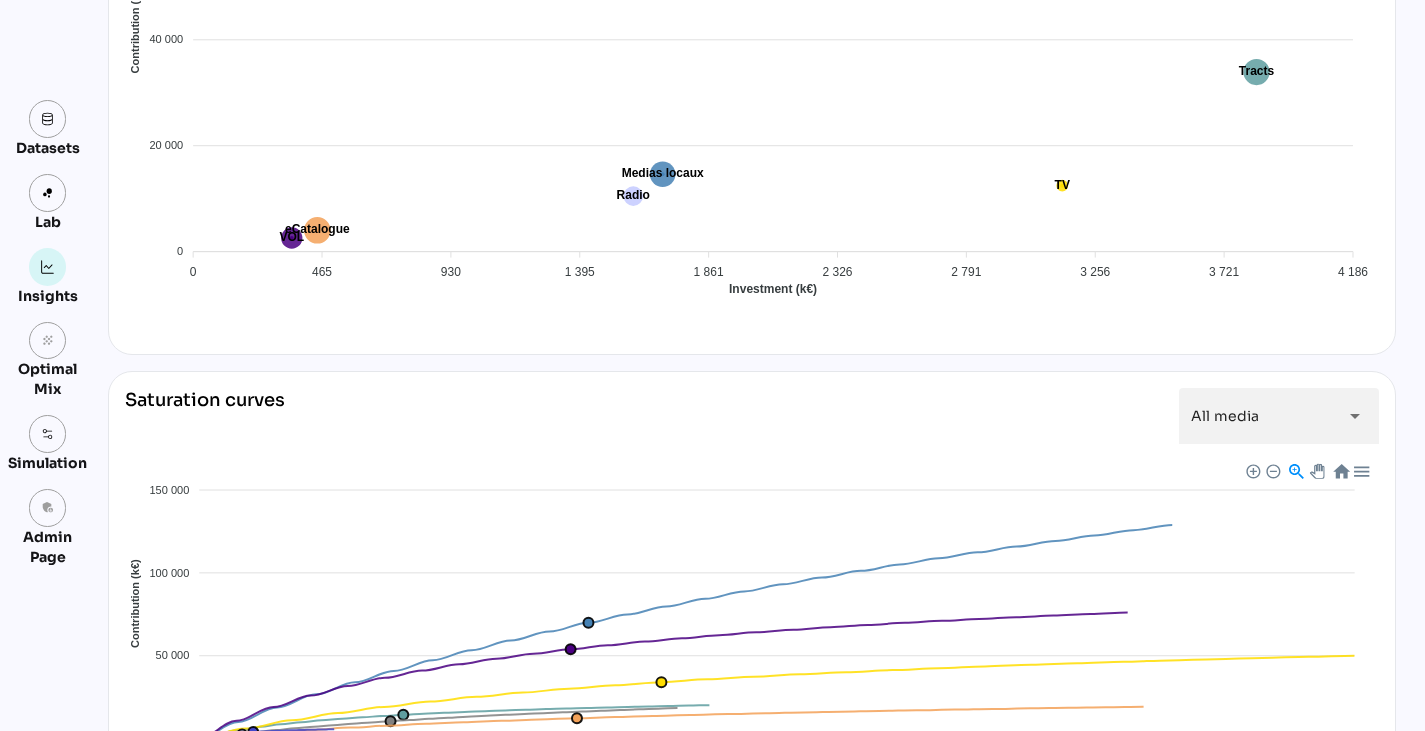 scroll, scrollTop: 1721, scrollLeft: 0, axis: vertical 